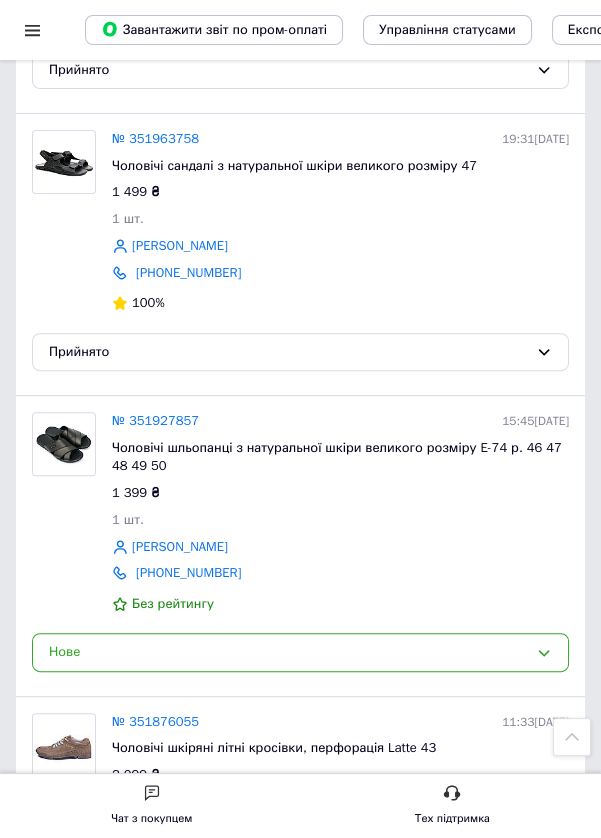 scroll, scrollTop: 915, scrollLeft: 0, axis: vertical 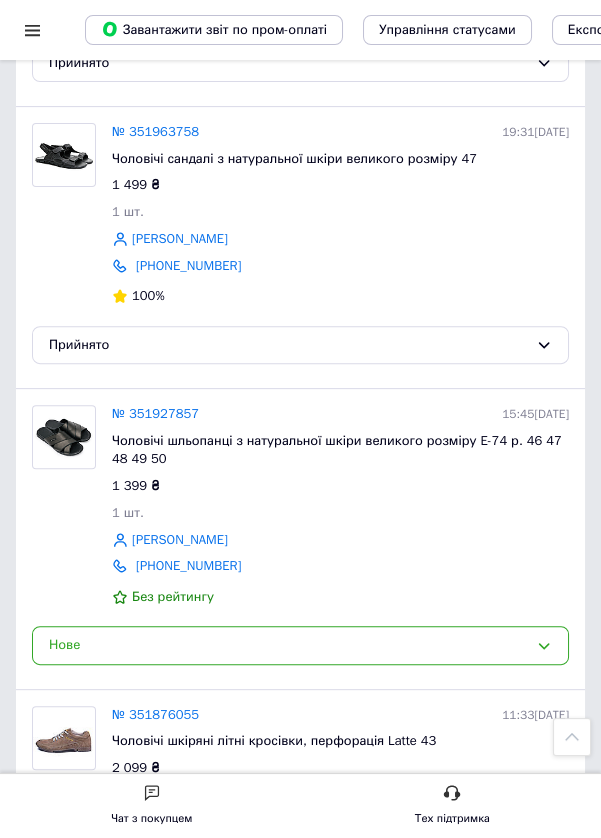 click on "Чоловічі шльопанці з натуральної шкіри великого розміру E-74 р. 46 47 48 49 50" at bounding box center [337, 450] 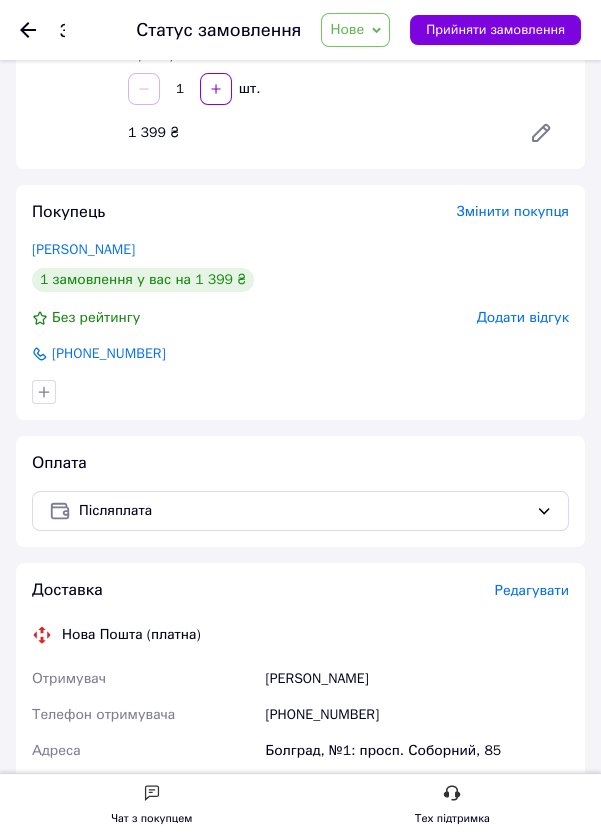 scroll, scrollTop: 258, scrollLeft: 0, axis: vertical 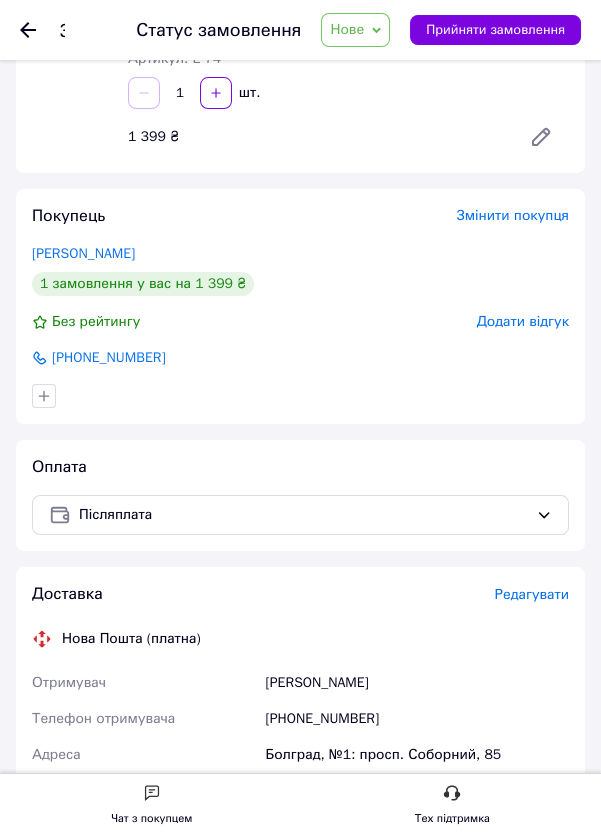 click on "Мастерюк Станіслав" at bounding box center (83, 253) 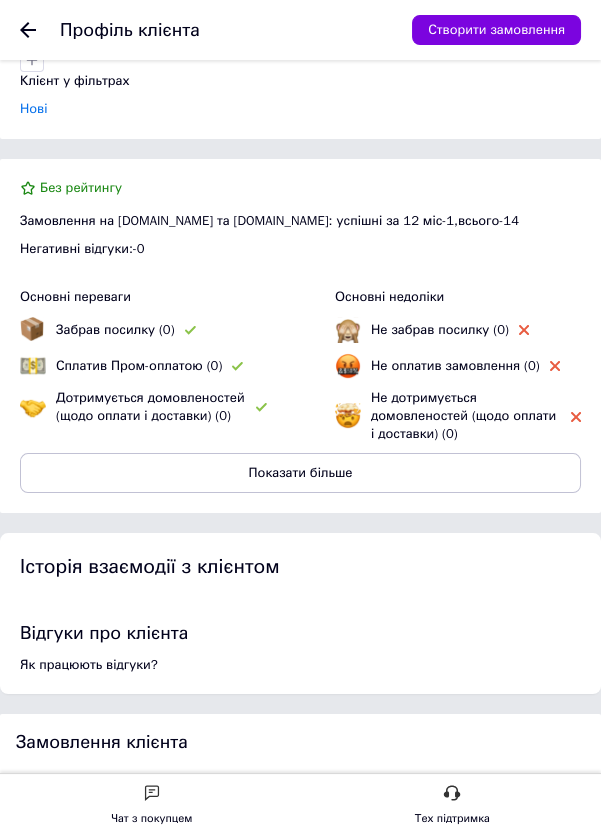 scroll, scrollTop: 0, scrollLeft: 0, axis: both 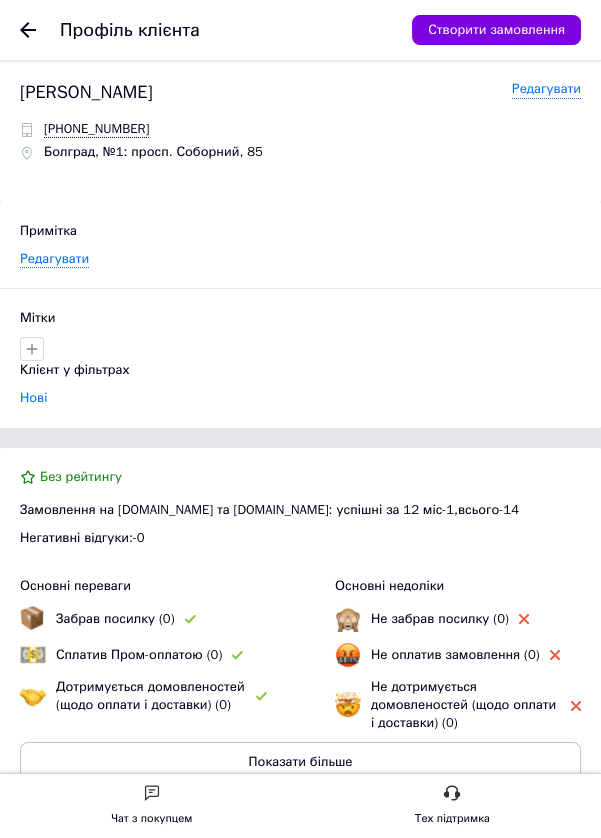 click on "Негативні відгуки:  -  0" at bounding box center (300, 538) 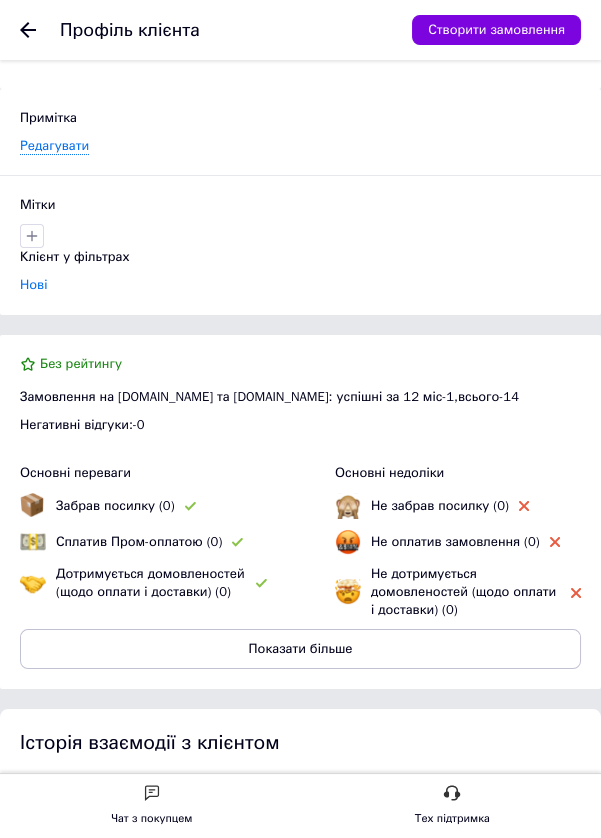 scroll, scrollTop: 0, scrollLeft: 0, axis: both 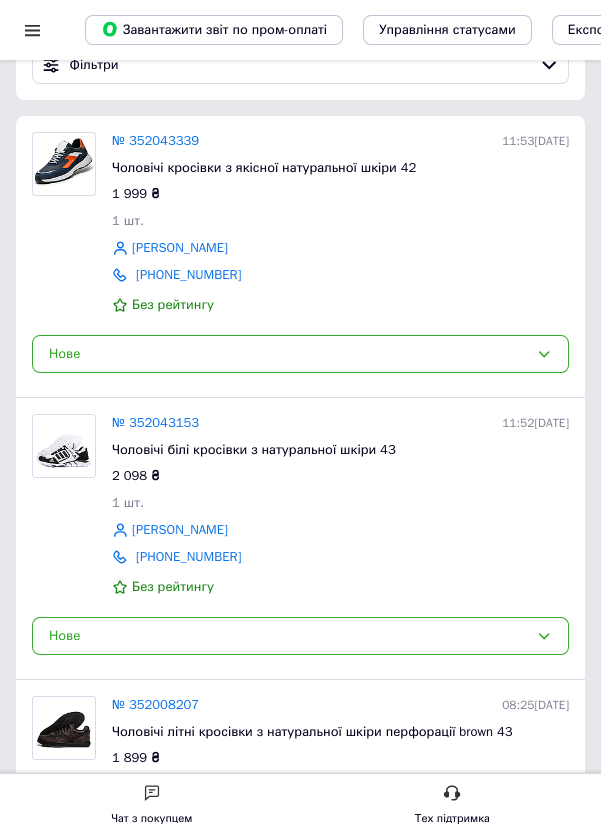 click at bounding box center [64, 446] 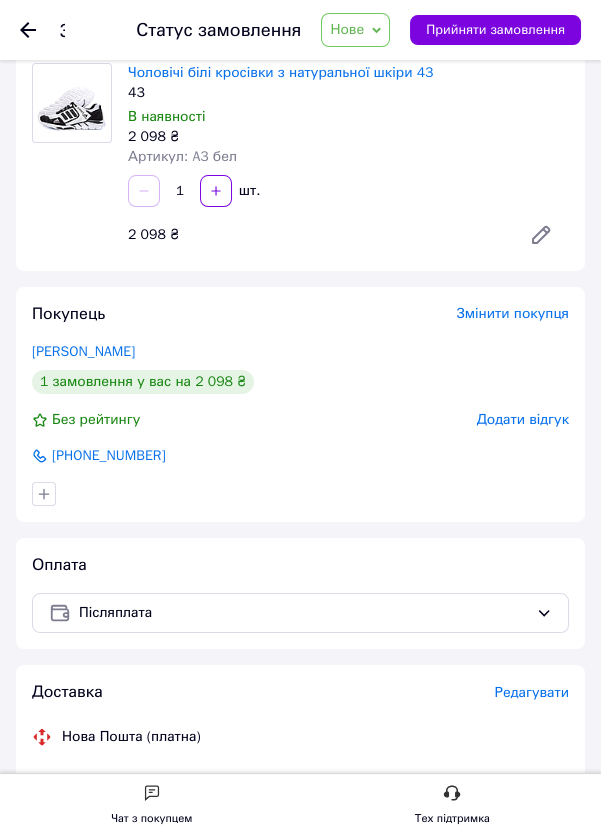 scroll, scrollTop: 117, scrollLeft: 0, axis: vertical 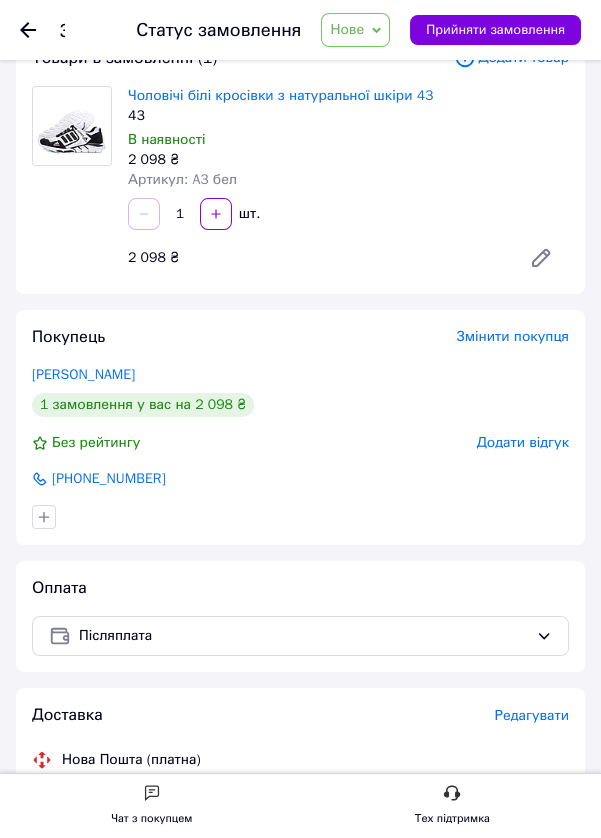 click on "[PERSON_NAME]" at bounding box center (83, 374) 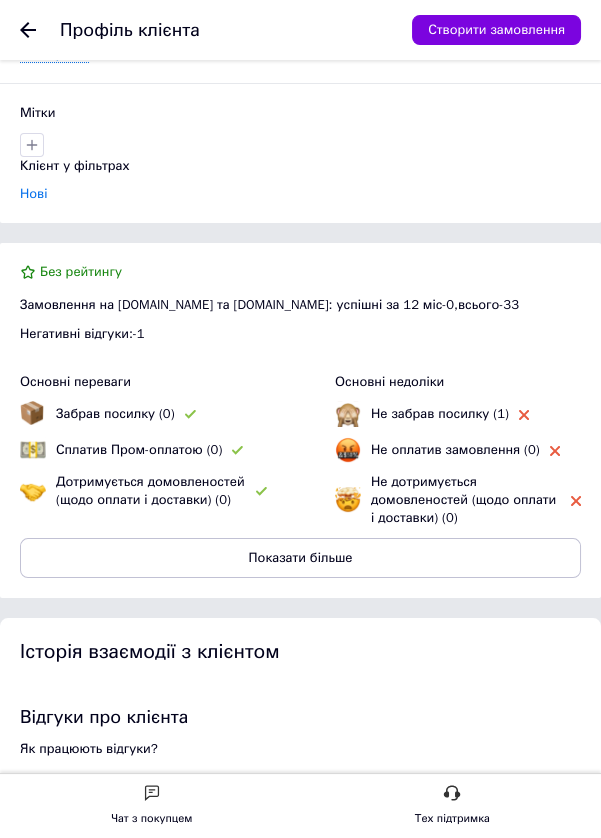 scroll, scrollTop: 0, scrollLeft: 0, axis: both 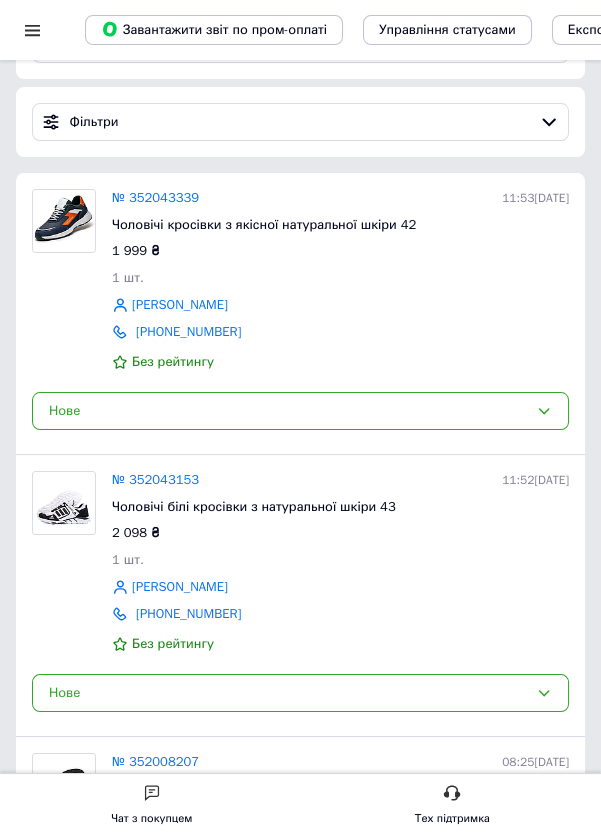 click on "№ 352043339" at bounding box center [155, 197] 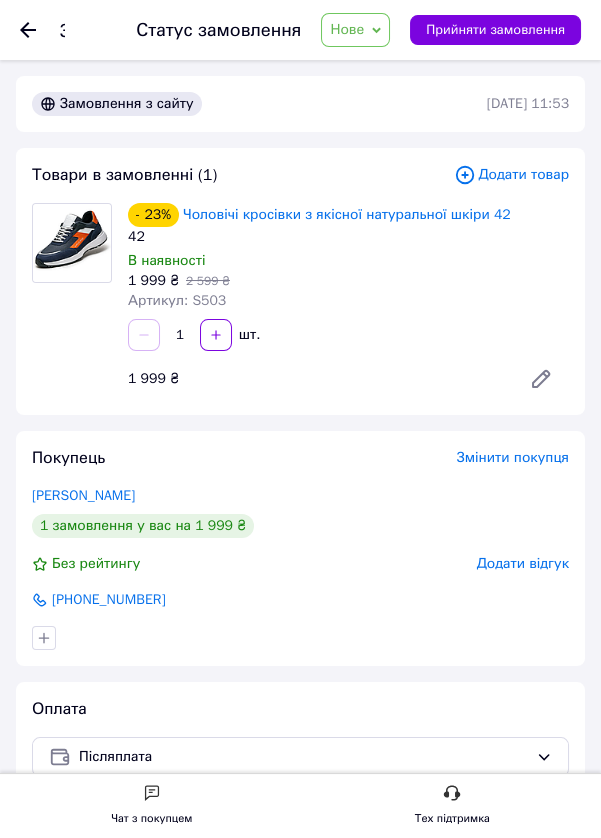 click on "[PERSON_NAME]" at bounding box center [83, 495] 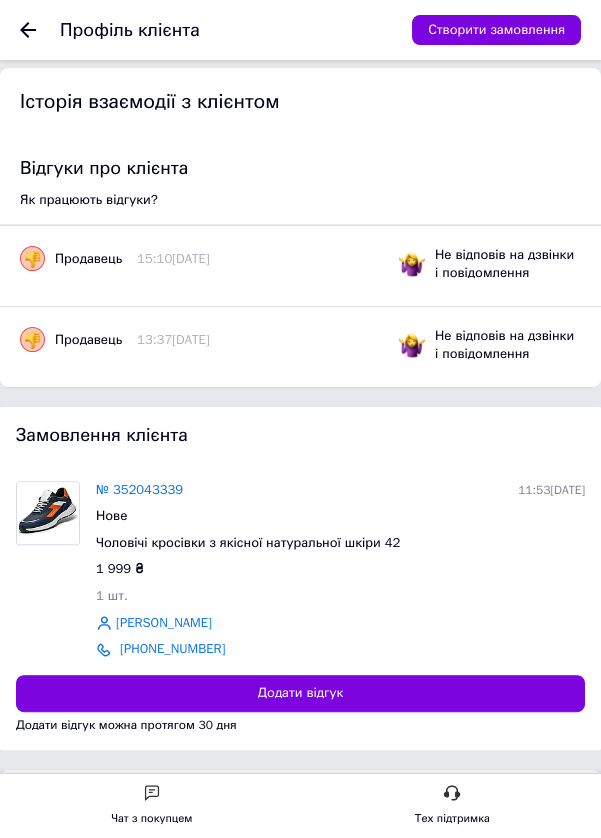scroll, scrollTop: 867, scrollLeft: 0, axis: vertical 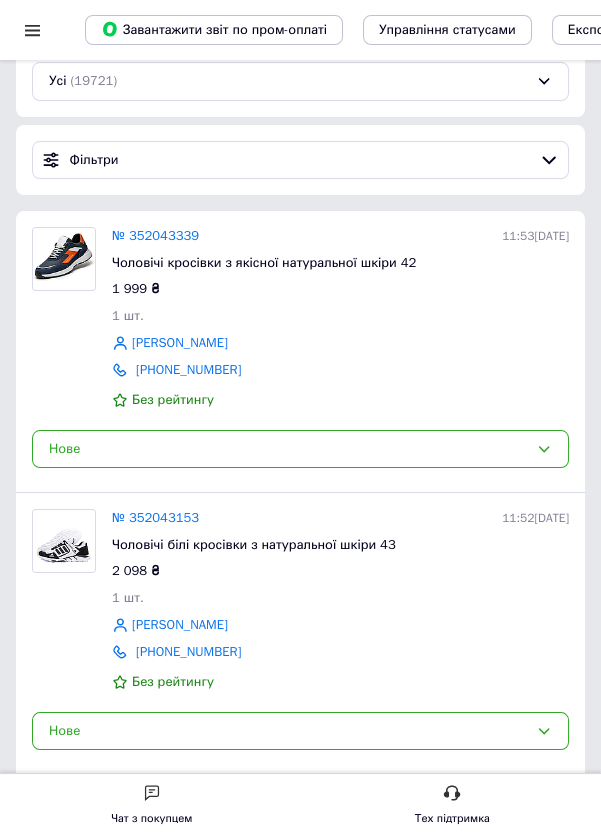 click on "№ 352043153" at bounding box center (155, 517) 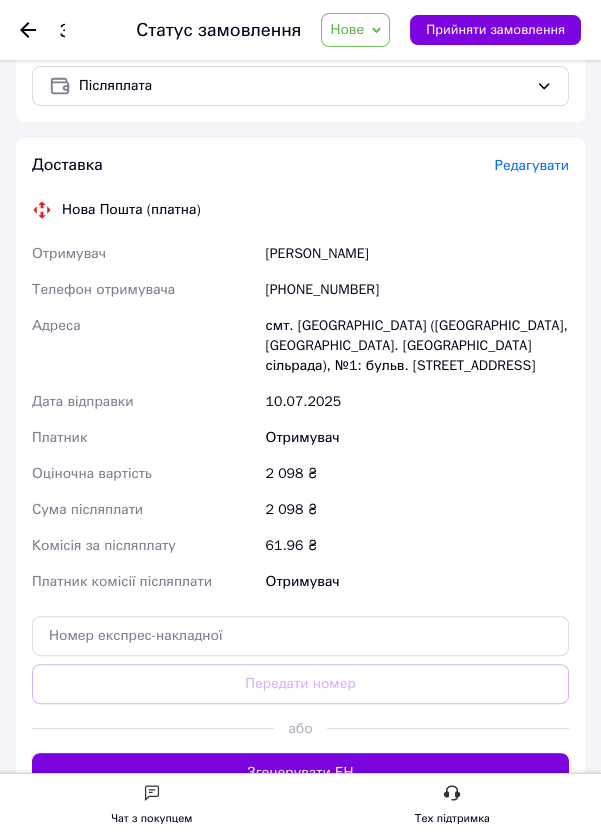 scroll, scrollTop: 694, scrollLeft: 0, axis: vertical 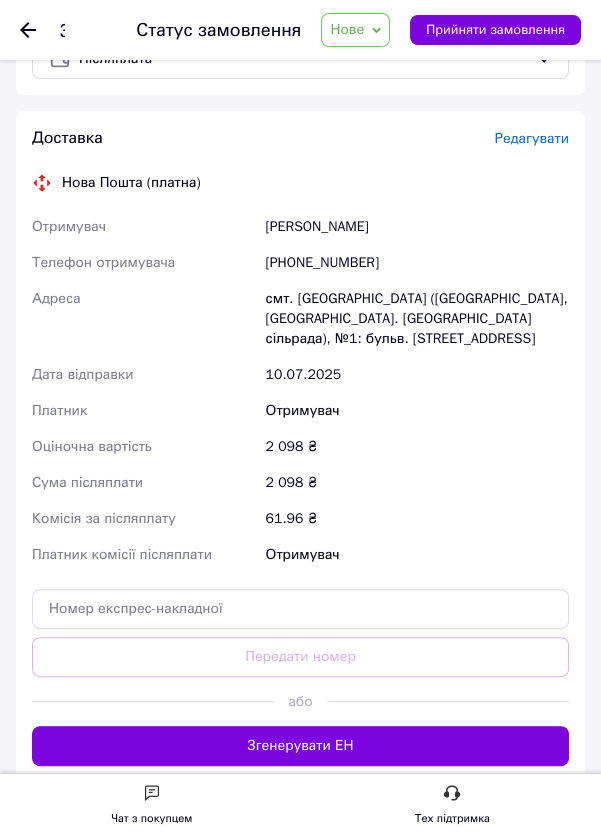 click on "Прийняти замовлення" at bounding box center (495, 30) 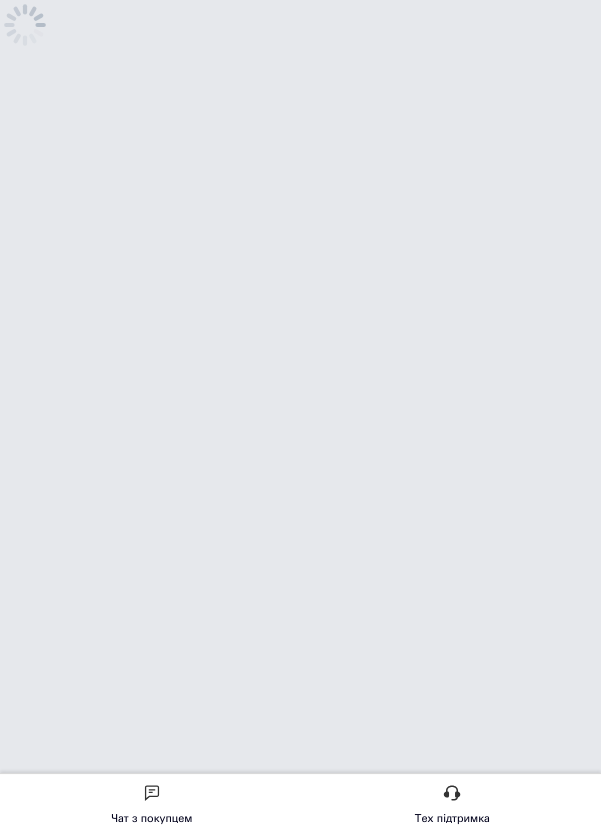 scroll, scrollTop: 0, scrollLeft: 0, axis: both 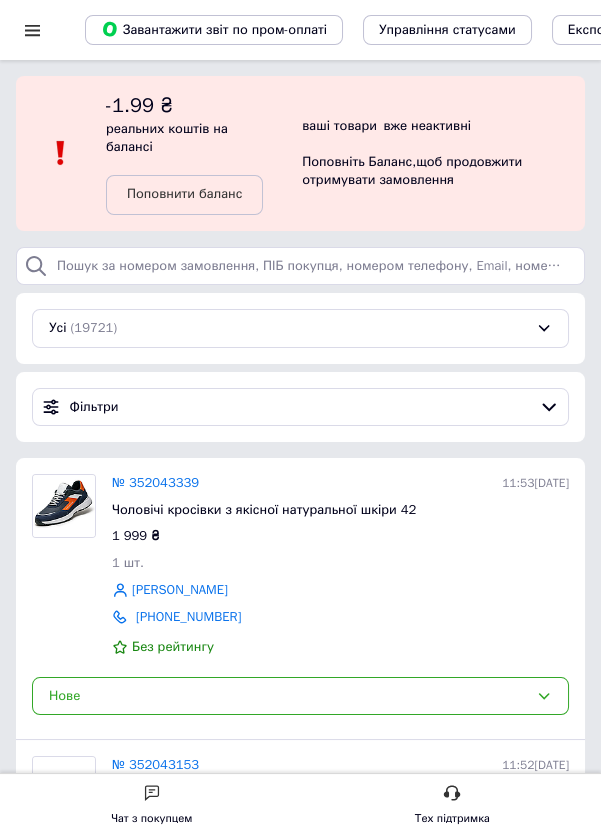 click on "№ 352043339 11:53, 10.07.2025 Чоловічі кросівки з якісної натуральної шкіри 42 1 999 ₴ 1 шт. Вадим МАРЧЕНКО +380507123503 Без рейтингу Нове" at bounding box center [300, 598] 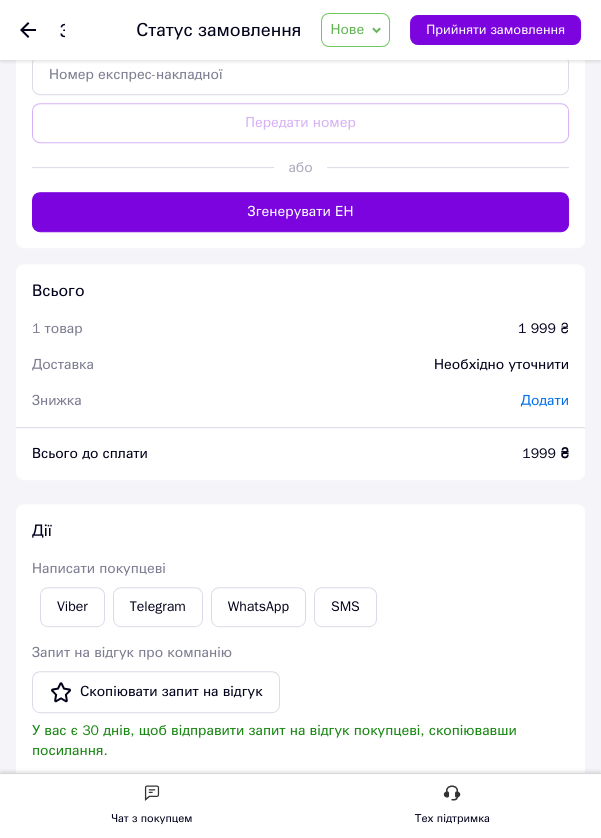 scroll, scrollTop: 1251, scrollLeft: 0, axis: vertical 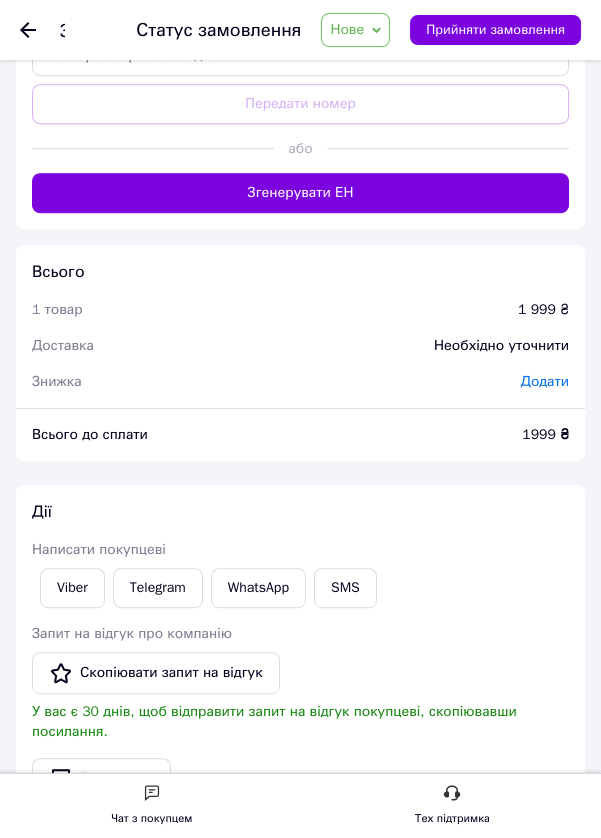 click on "Прийняти замовлення" at bounding box center [495, 30] 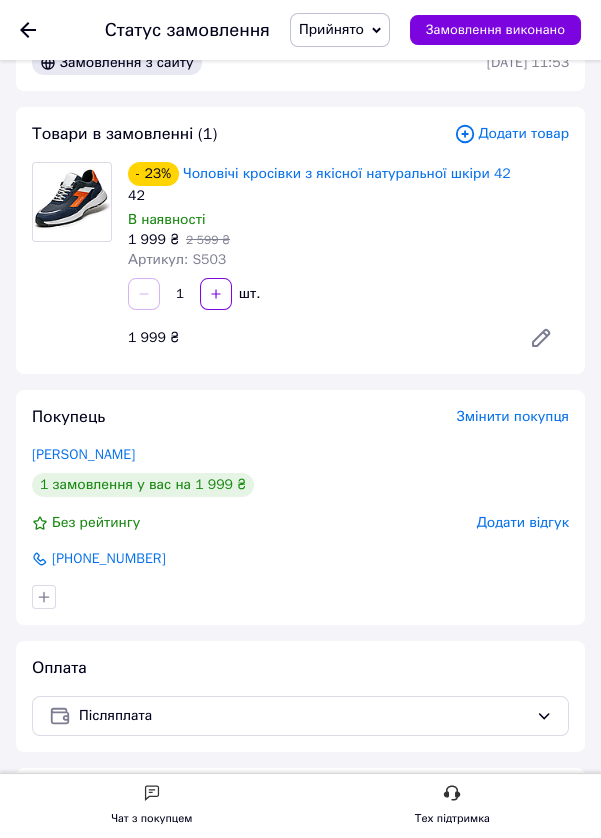 scroll, scrollTop: 0, scrollLeft: 0, axis: both 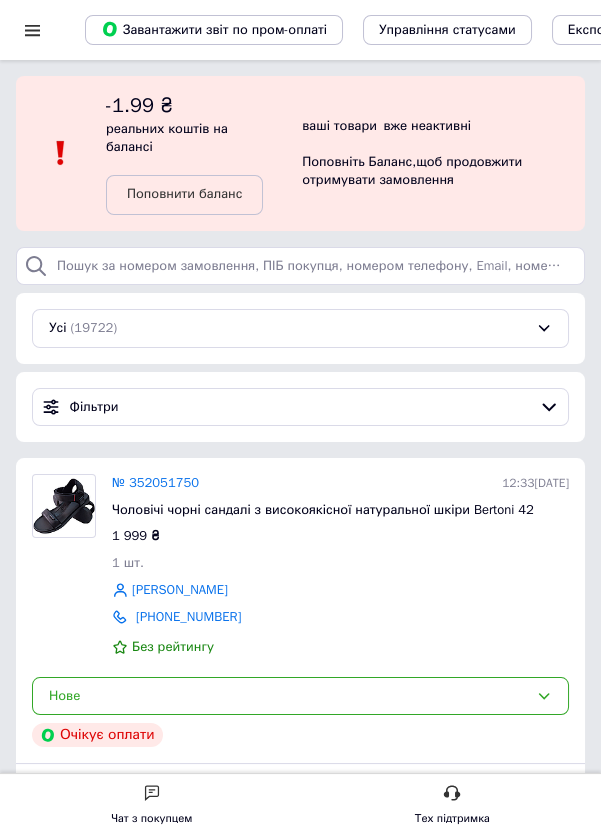 click on "№ 352051750" at bounding box center [155, 482] 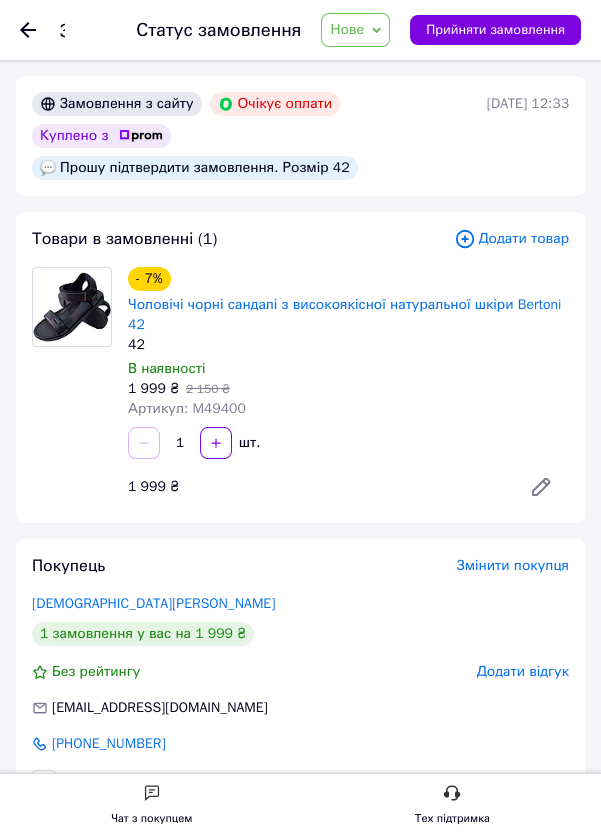click on "Прийняти замовлення" at bounding box center (495, 30) 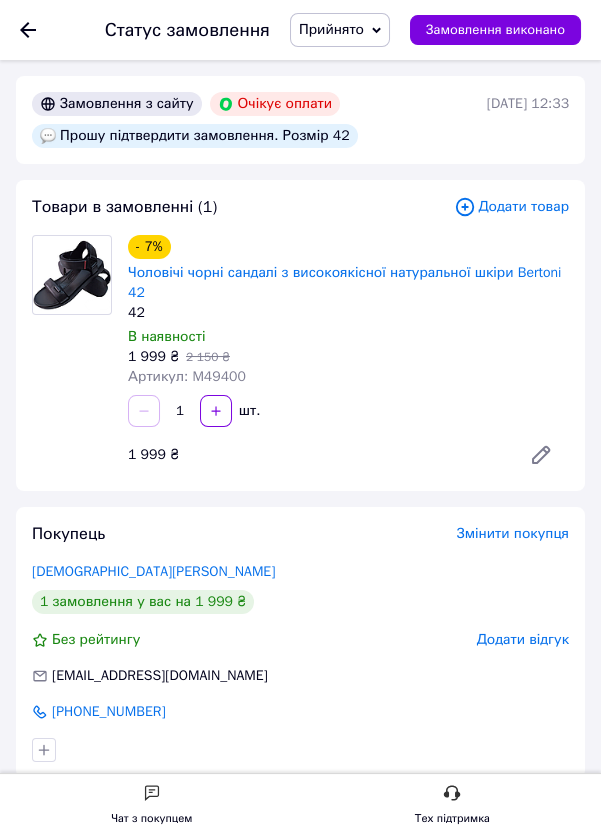 click 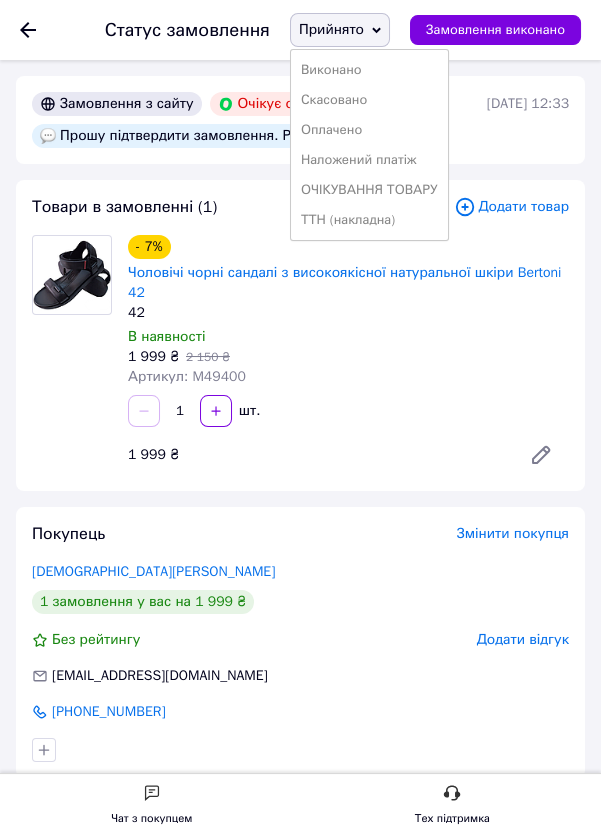 click on "Артикул: M49400" at bounding box center [348, 377] 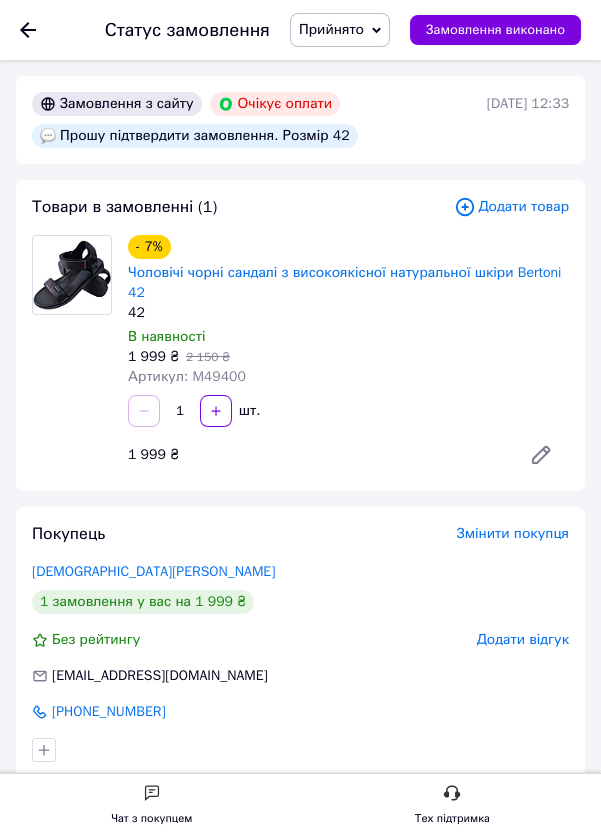 scroll, scrollTop: 9, scrollLeft: 0, axis: vertical 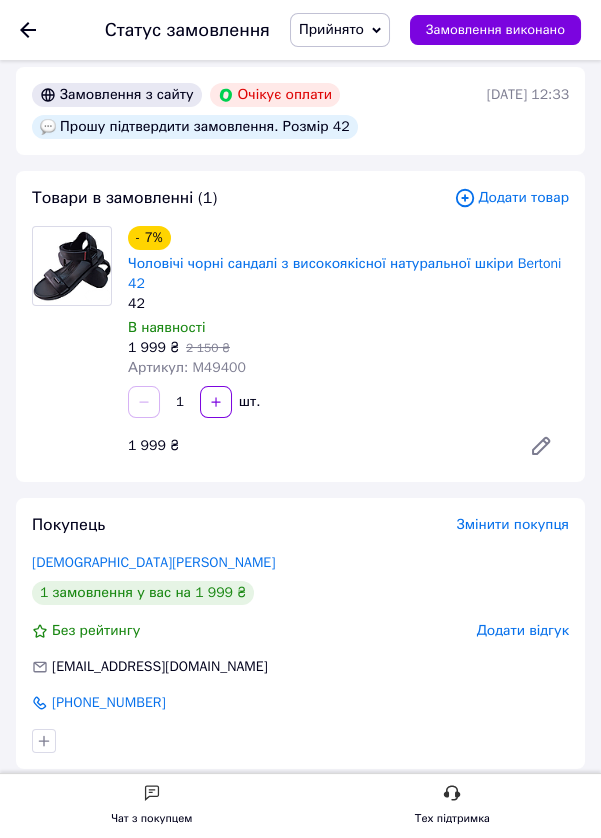 click on "[DEMOGRAPHIC_DATA][PERSON_NAME]" at bounding box center [153, 562] 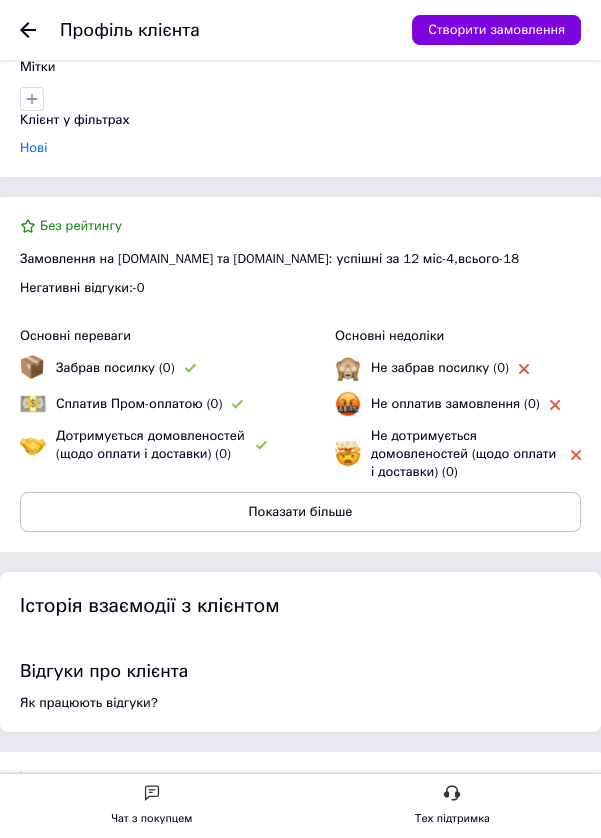 scroll, scrollTop: 0, scrollLeft: 0, axis: both 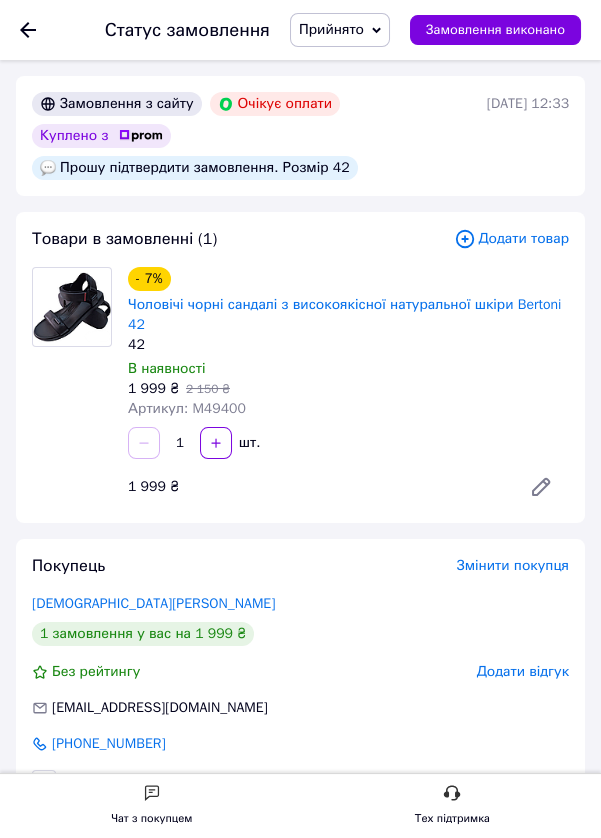 click on "Замовлення з сайту" at bounding box center [117, 104] 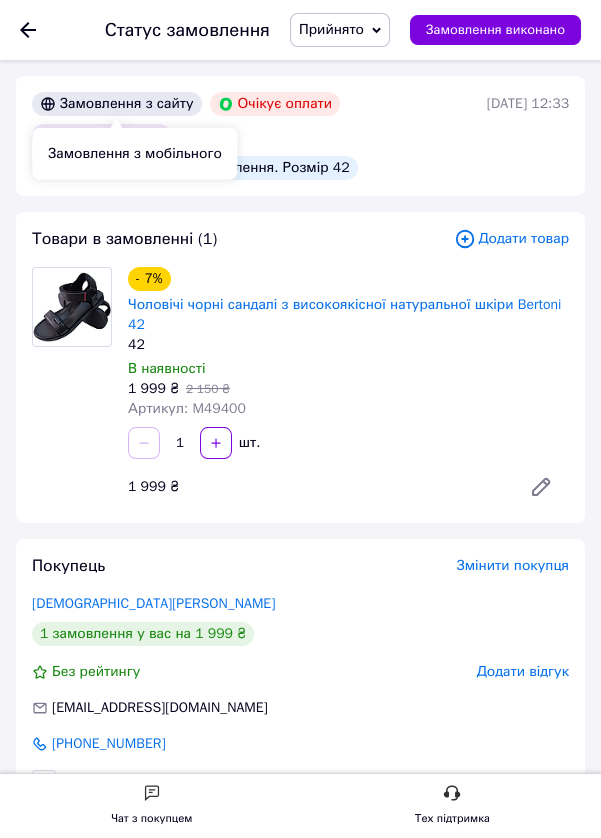 click on "10.07.2025 | 12:33" at bounding box center (528, 136) 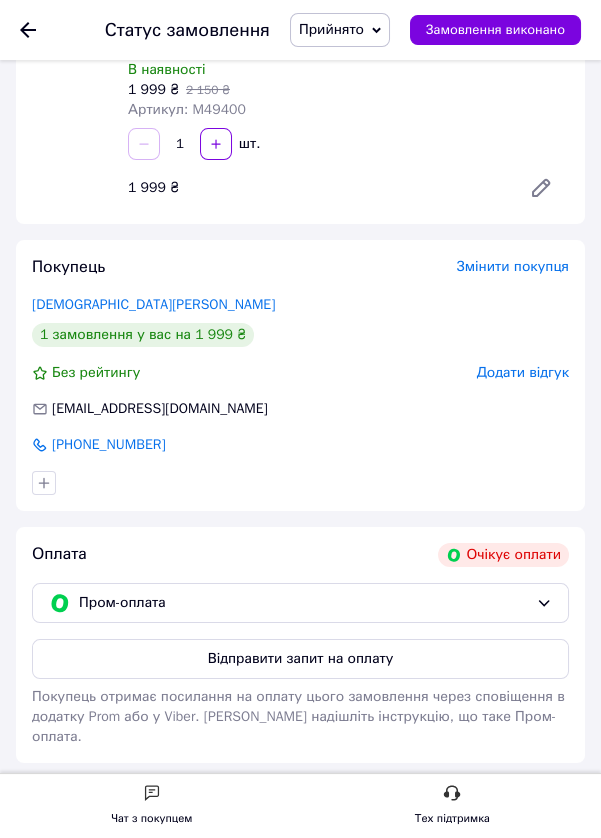 scroll, scrollTop: 0, scrollLeft: 0, axis: both 